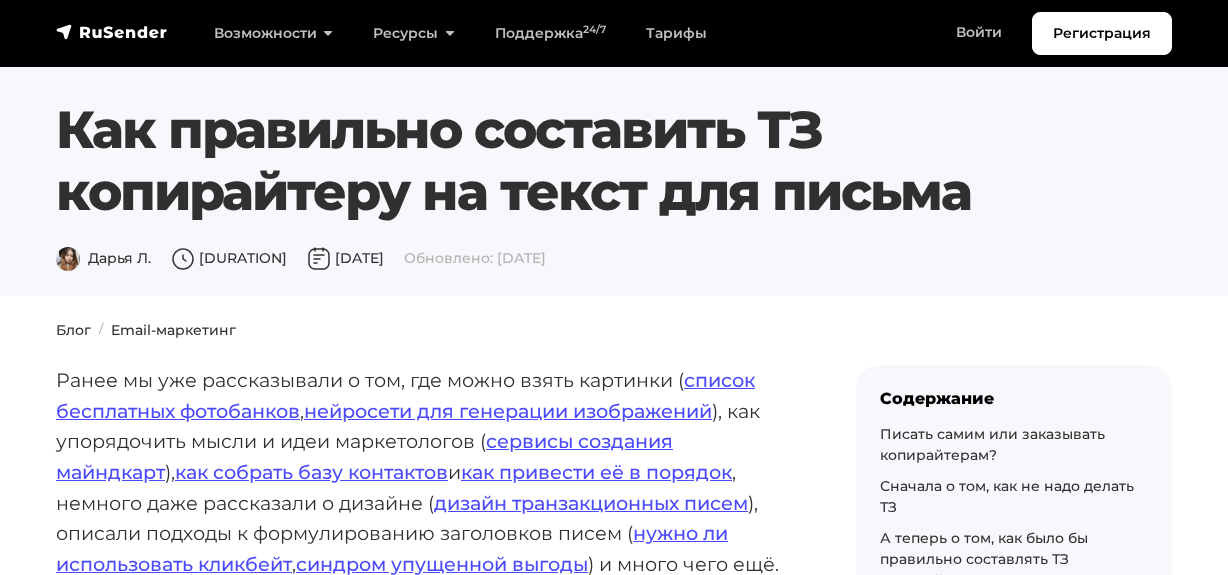 scroll, scrollTop: 0, scrollLeft: 0, axis: both 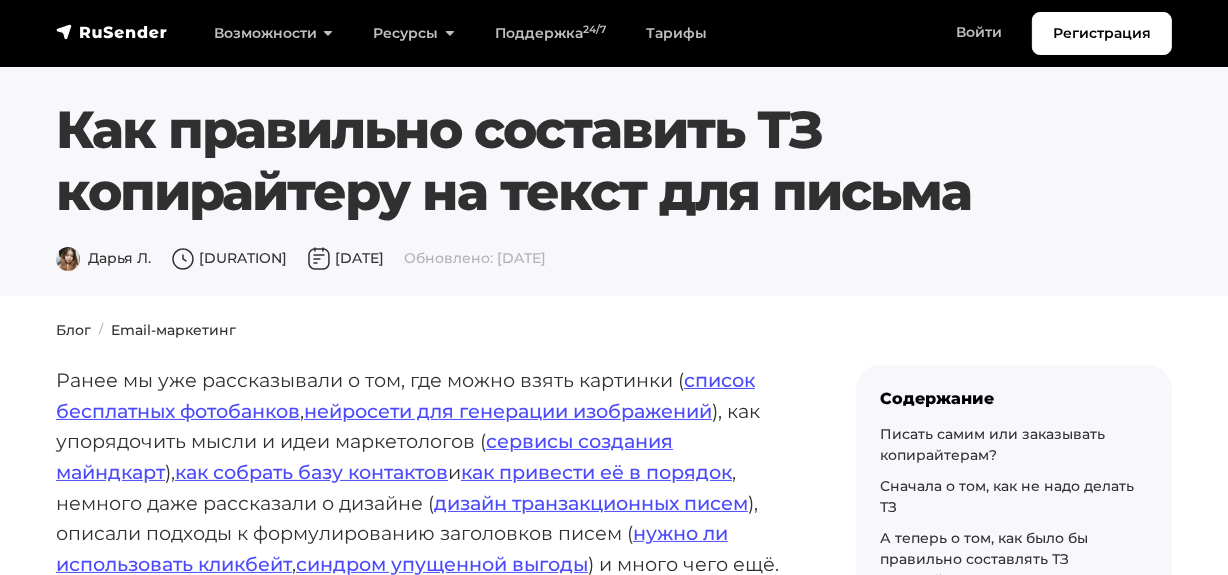 drag, startPoint x: 64, startPoint y: 132, endPoint x: 963, endPoint y: 180, distance: 900.2805 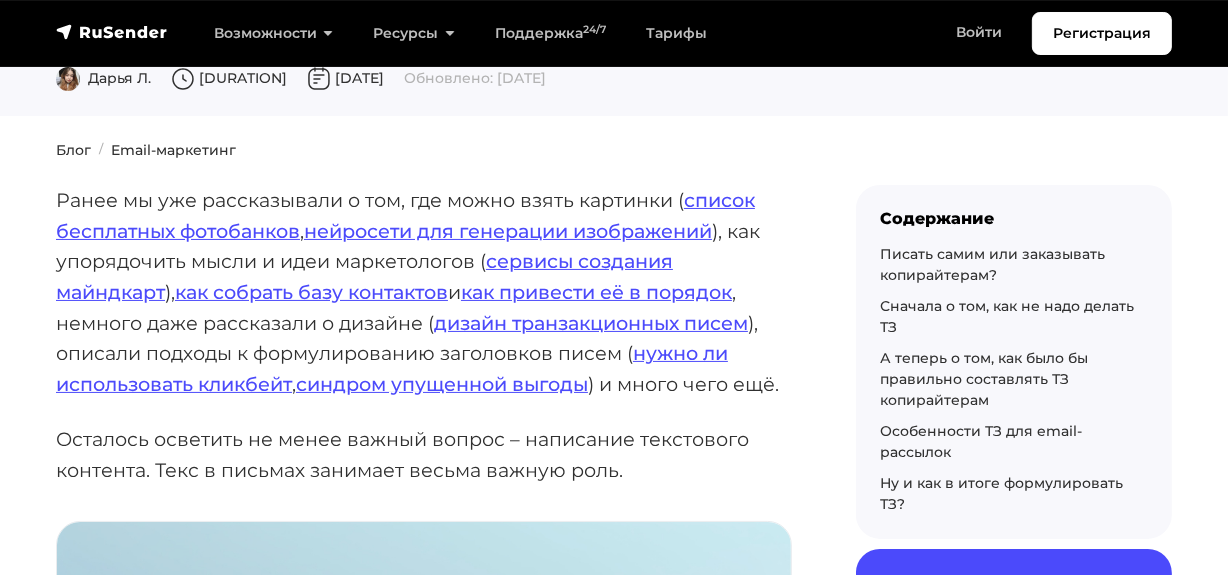 scroll, scrollTop: 181, scrollLeft: 0, axis: vertical 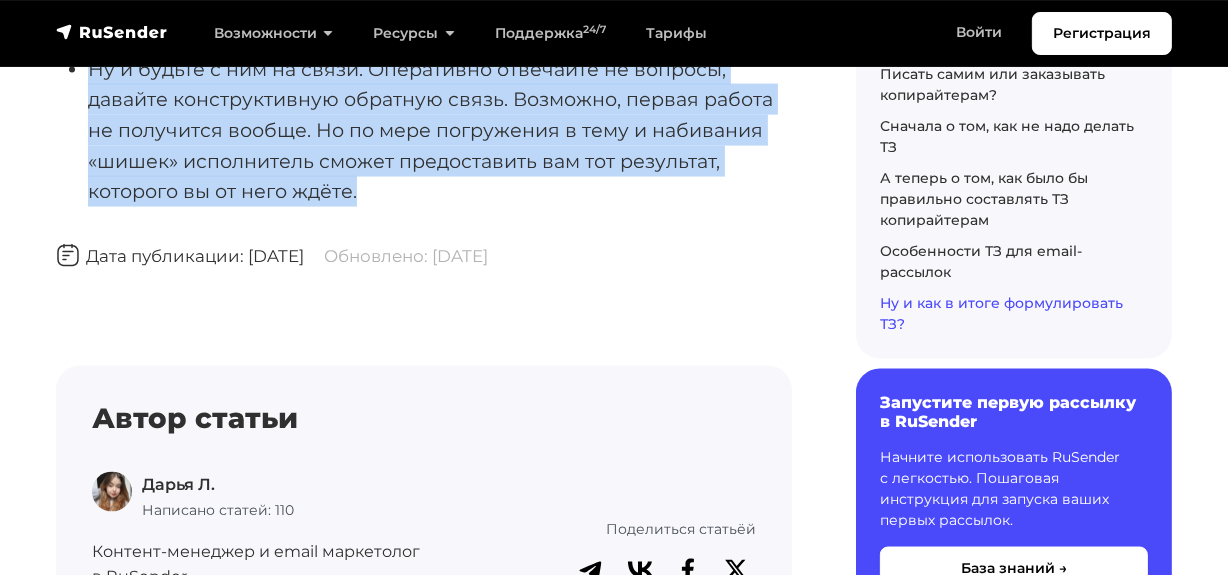 drag, startPoint x: 59, startPoint y: 187, endPoint x: 391, endPoint y: 251, distance: 338.1124 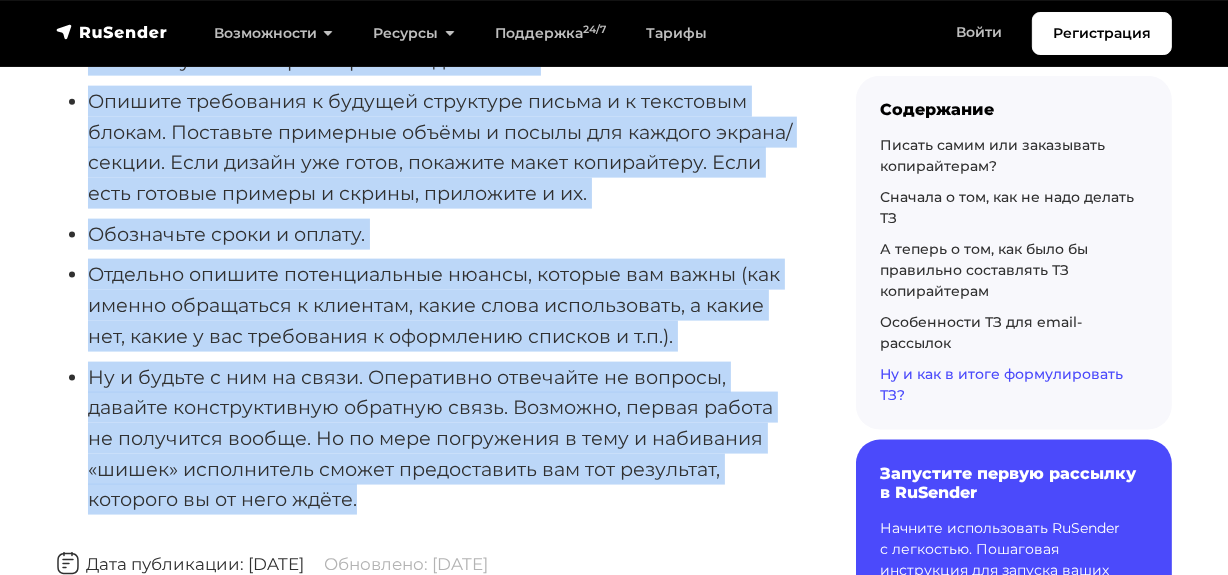 scroll, scrollTop: 8725, scrollLeft: 0, axis: vertical 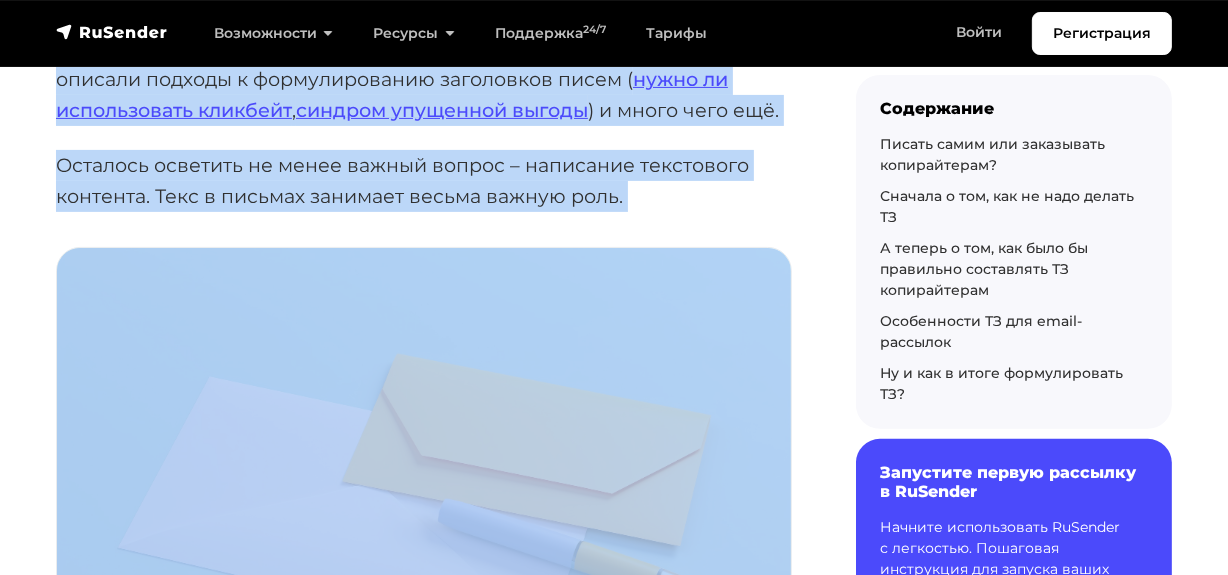 click on "Осталось осветить не менее важный вопрос – написание текстового контента. Текс в письмах занимает весьма важную роль." at bounding box center (424, 180) 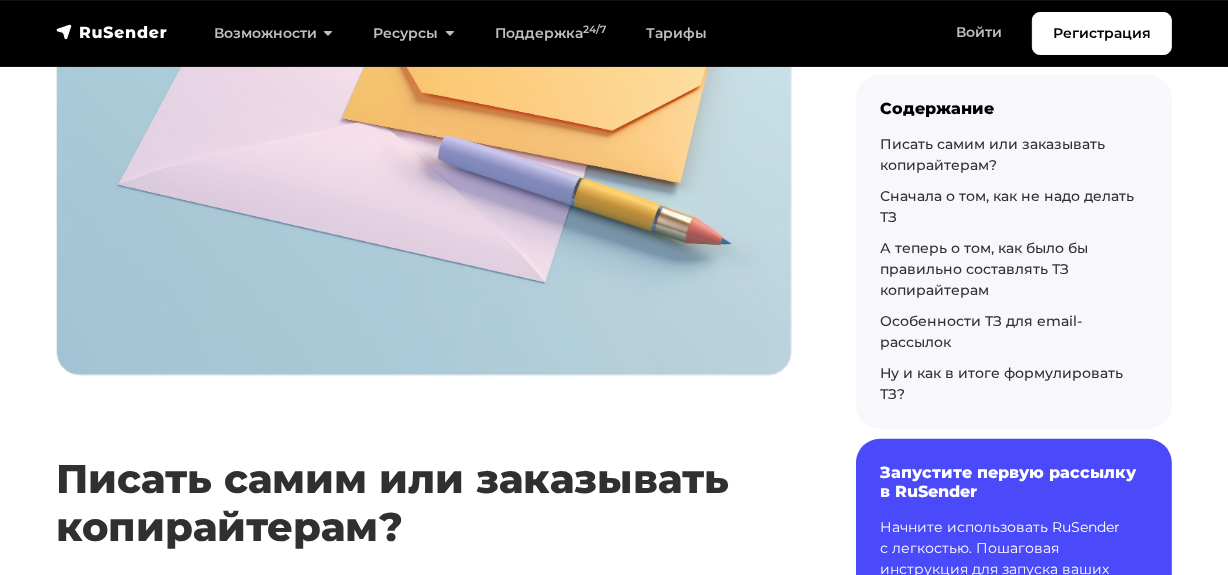scroll, scrollTop: 909, scrollLeft: 0, axis: vertical 